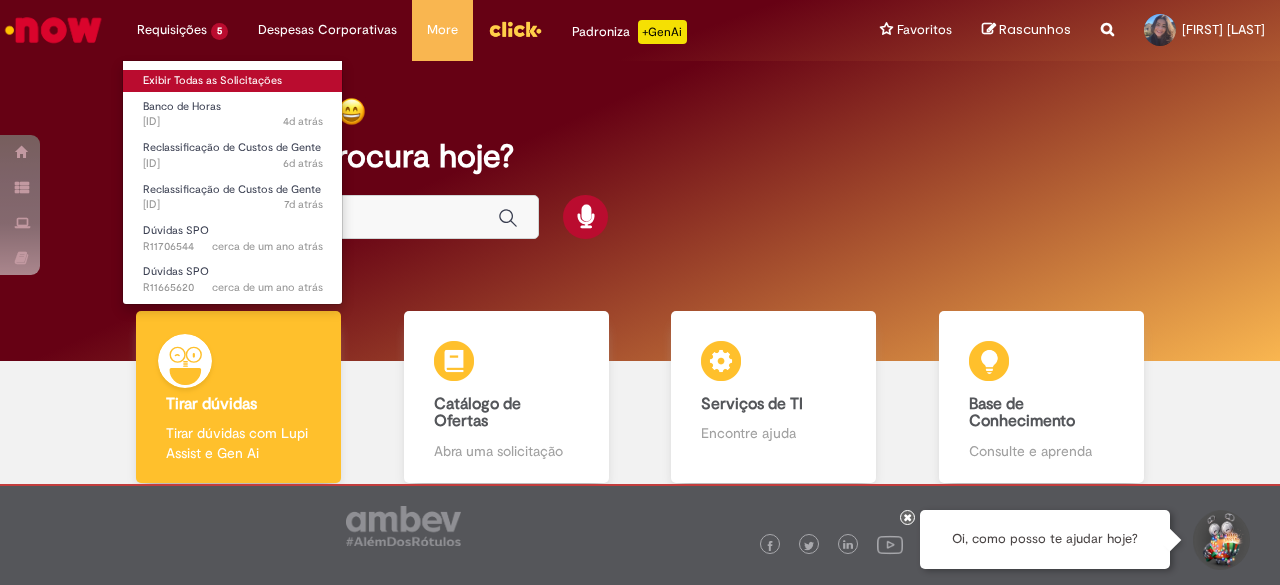 scroll, scrollTop: 0, scrollLeft: 0, axis: both 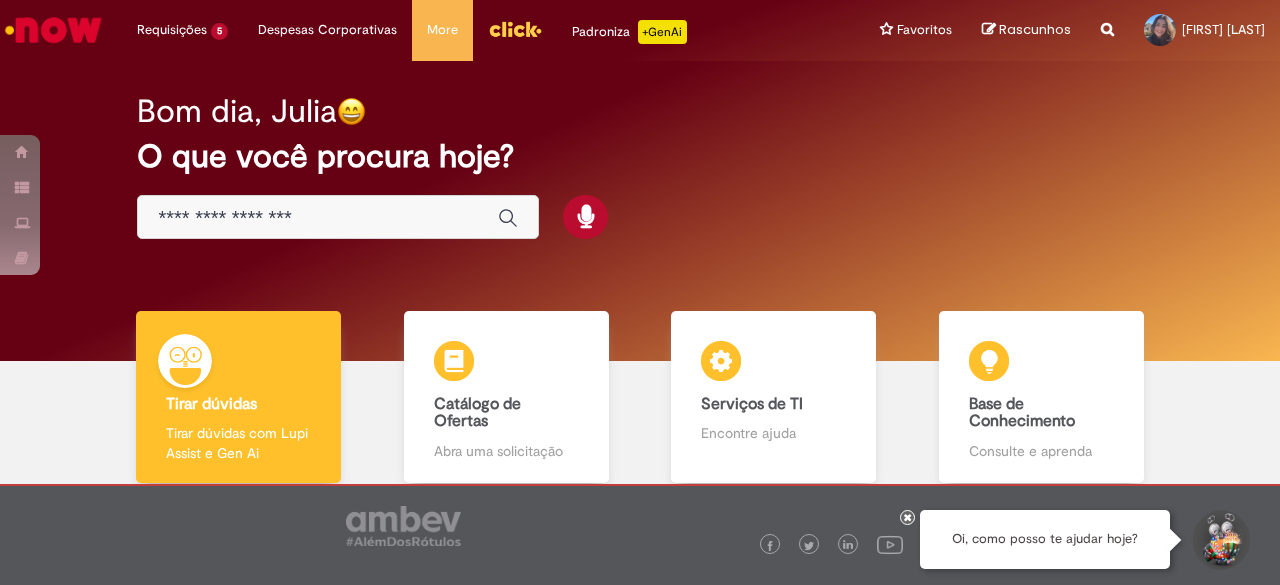 click at bounding box center [318, 218] 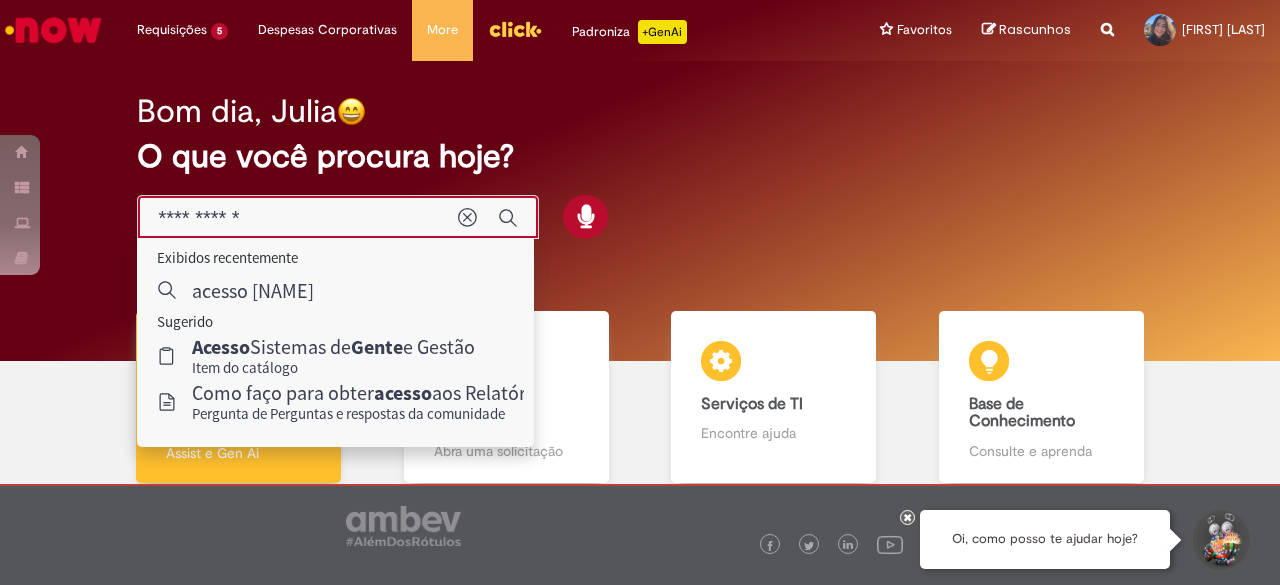 type on "**********" 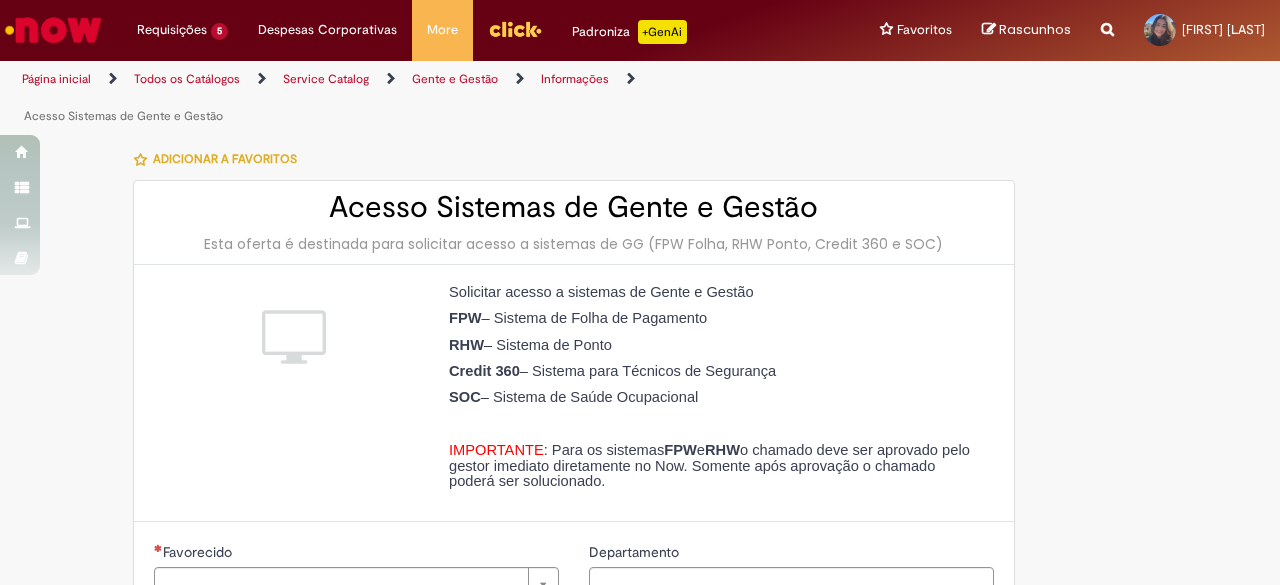 type on "********" 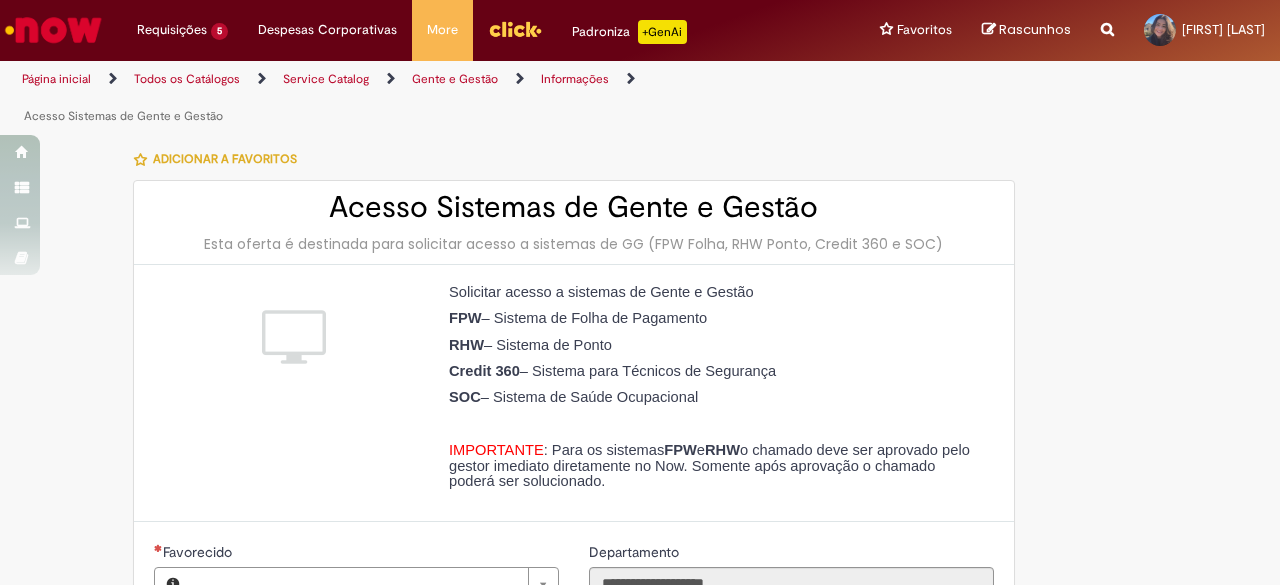 type on "**********" 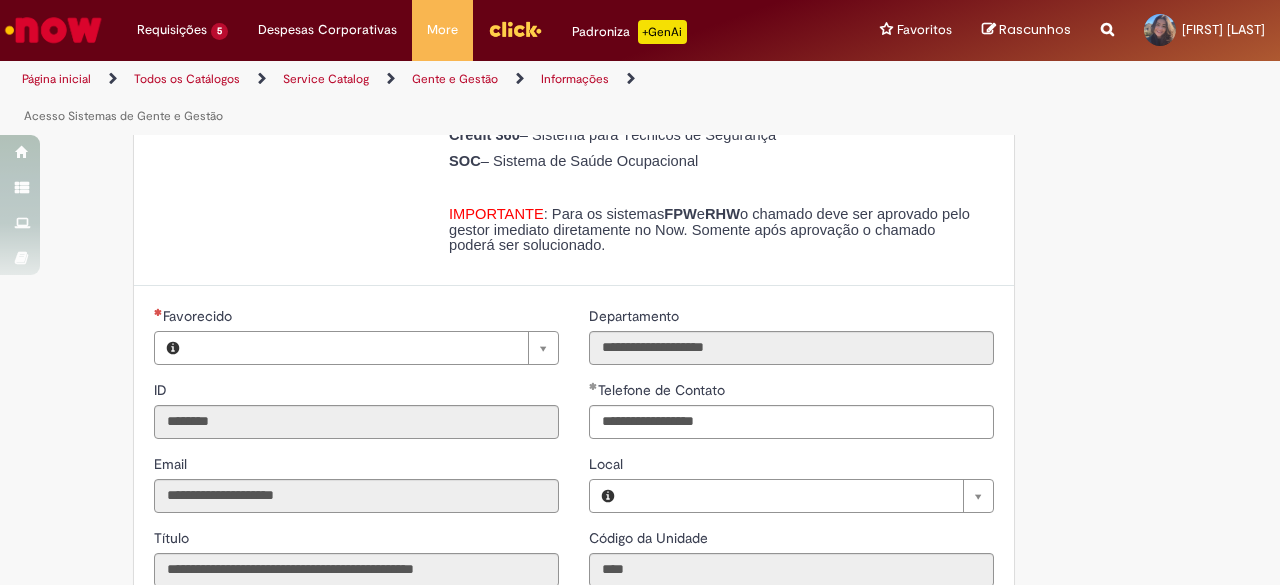 type on "**********" 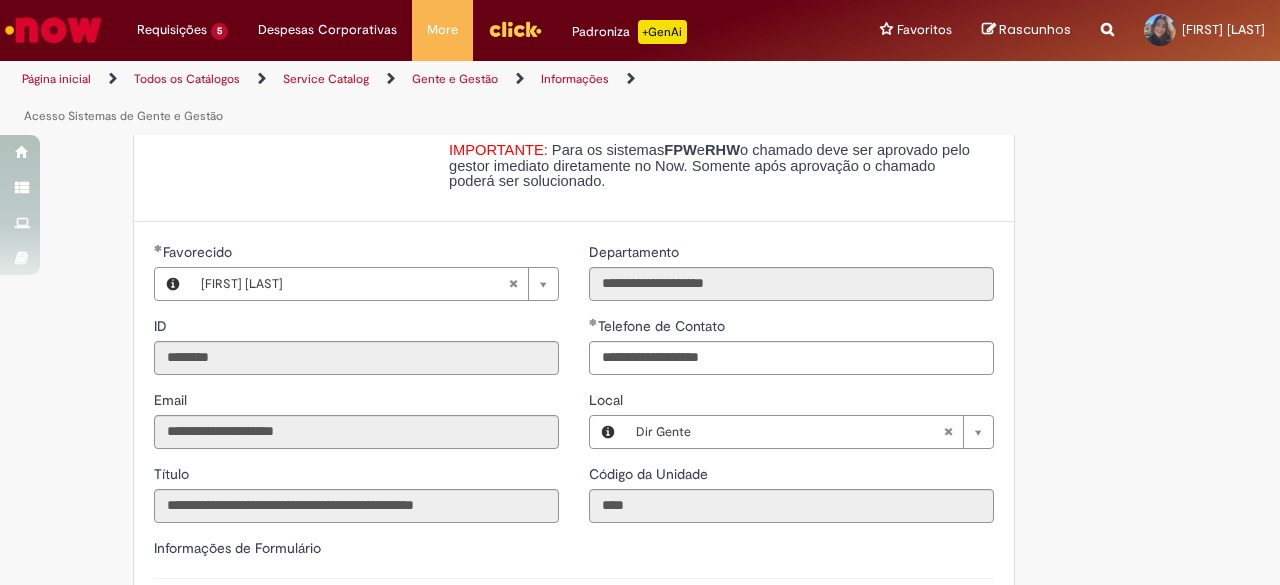 scroll, scrollTop: 500, scrollLeft: 0, axis: vertical 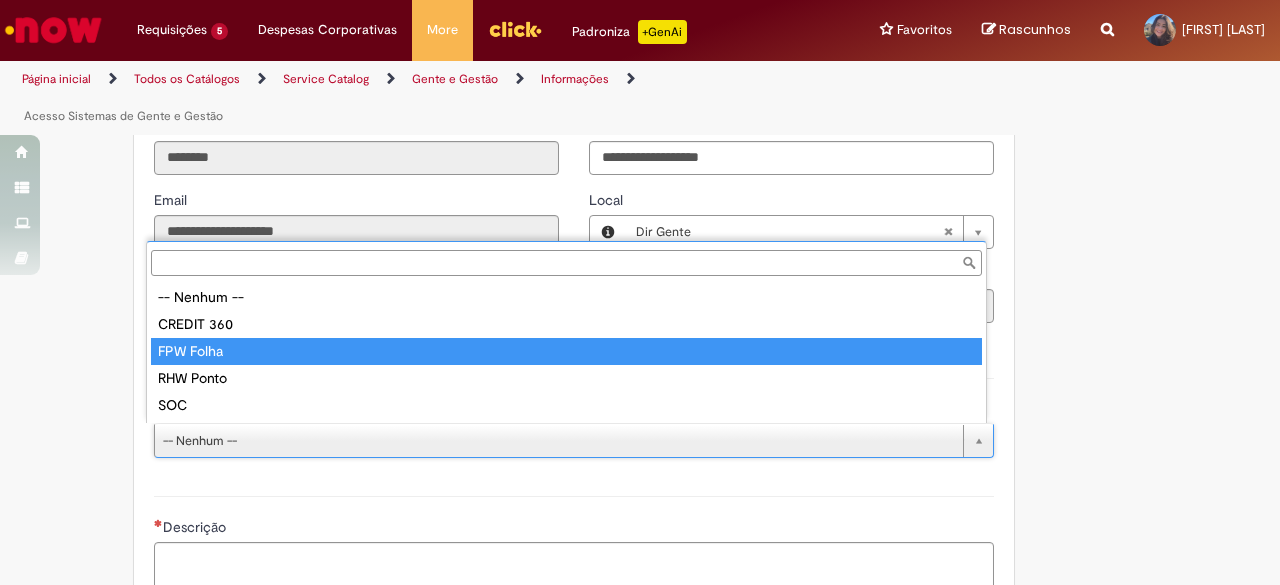 type on "*********" 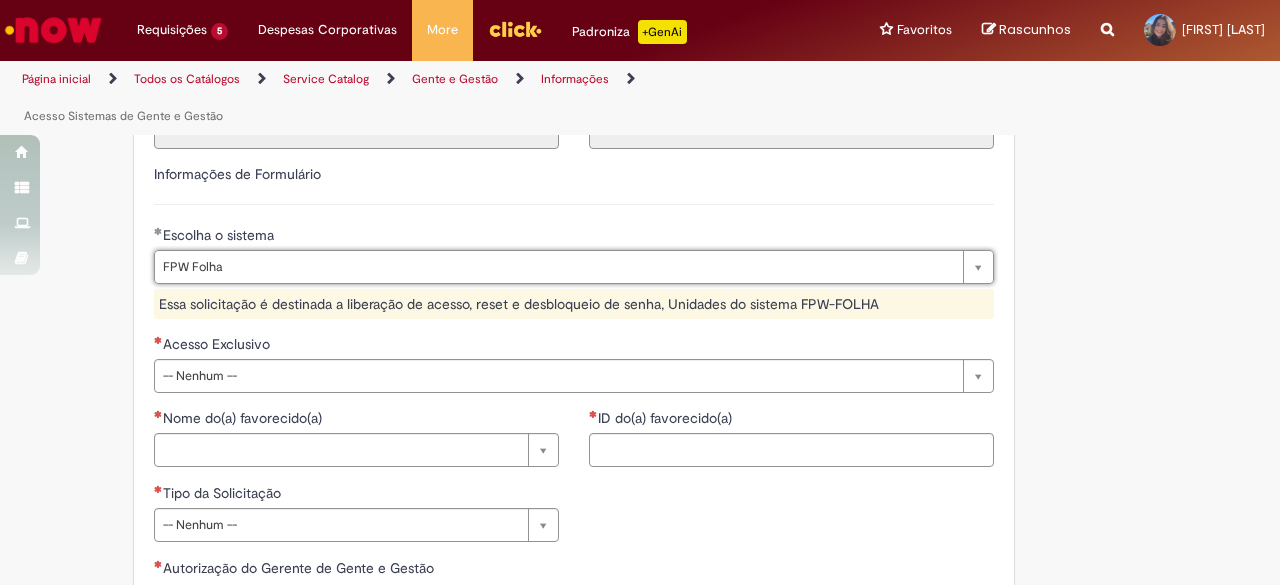 scroll, scrollTop: 700, scrollLeft: 0, axis: vertical 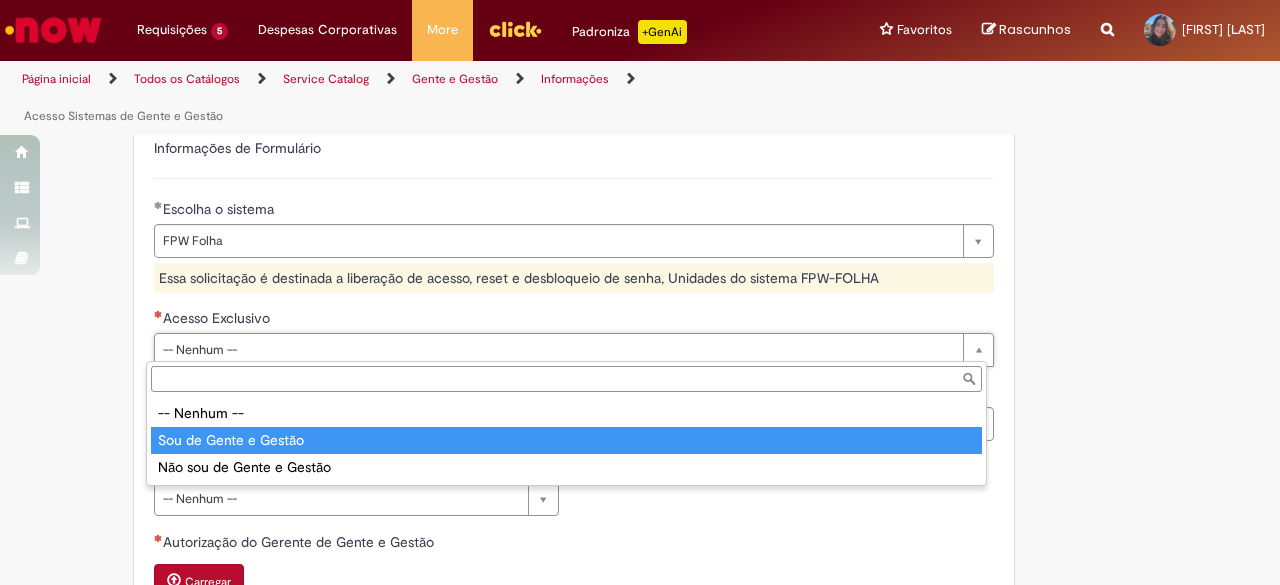 type on "**********" 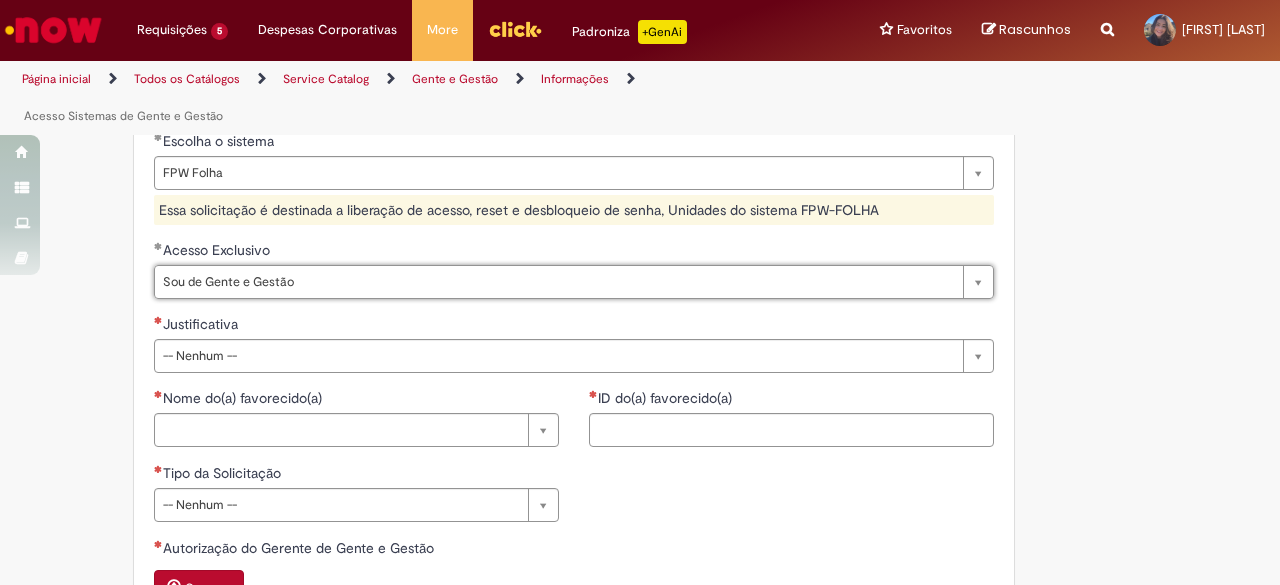 scroll, scrollTop: 800, scrollLeft: 0, axis: vertical 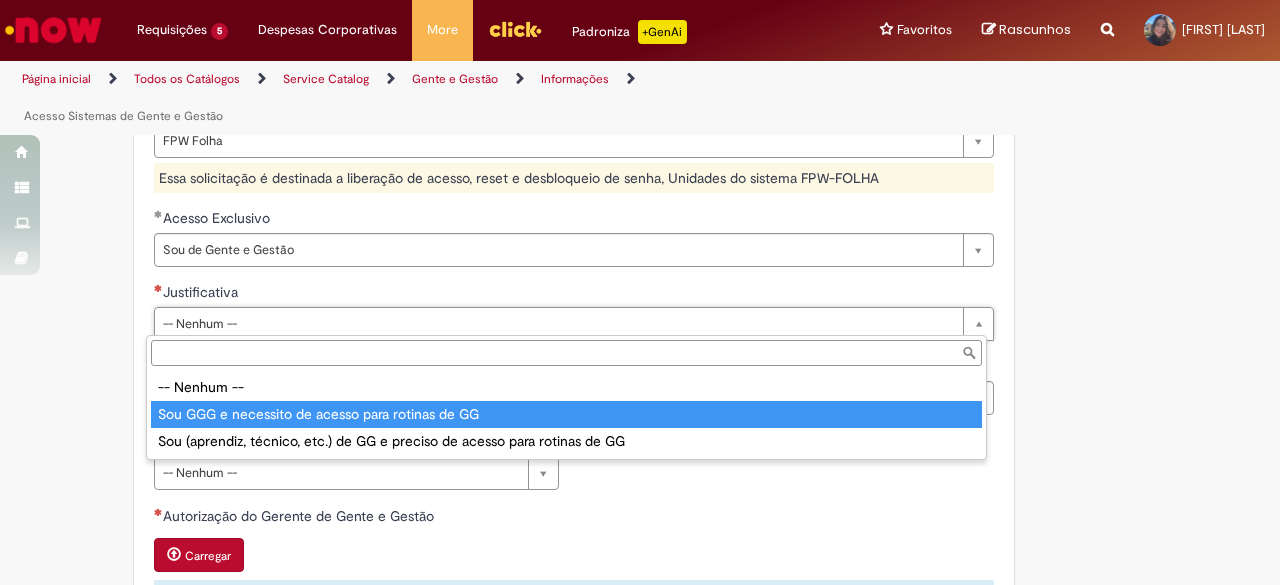 type on "**********" 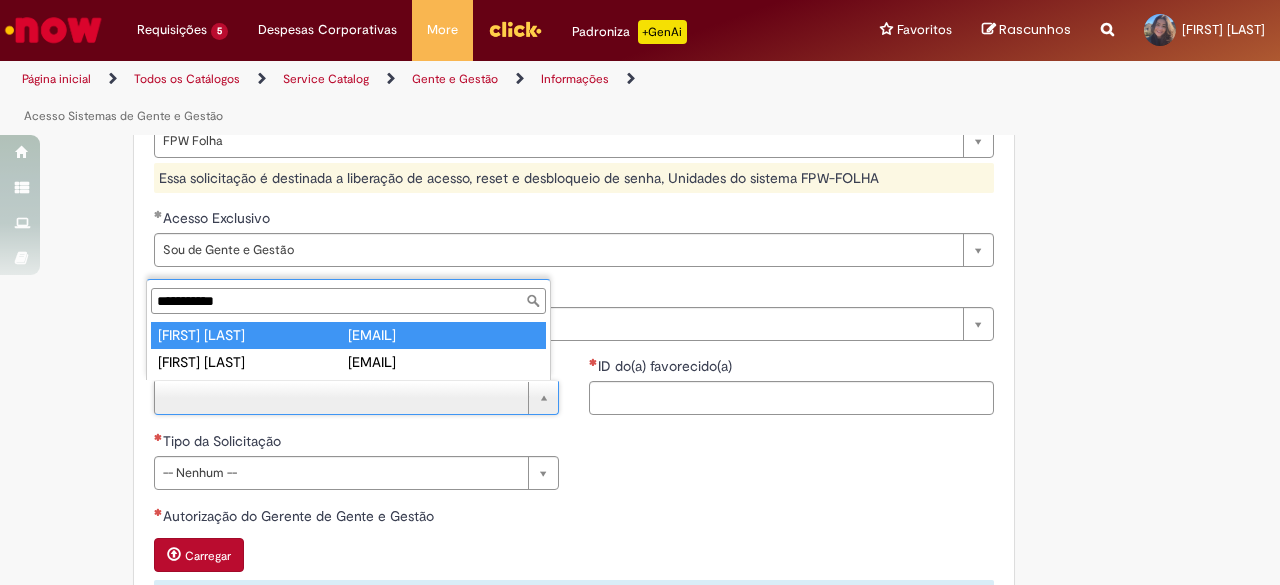 type on "**********" 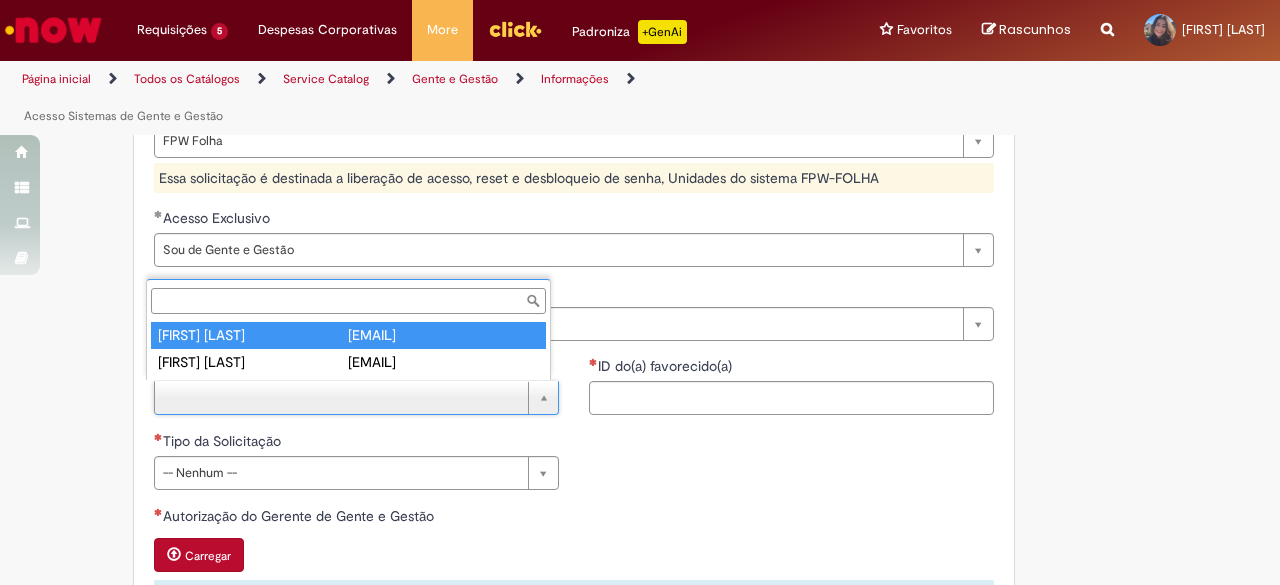 type on "********" 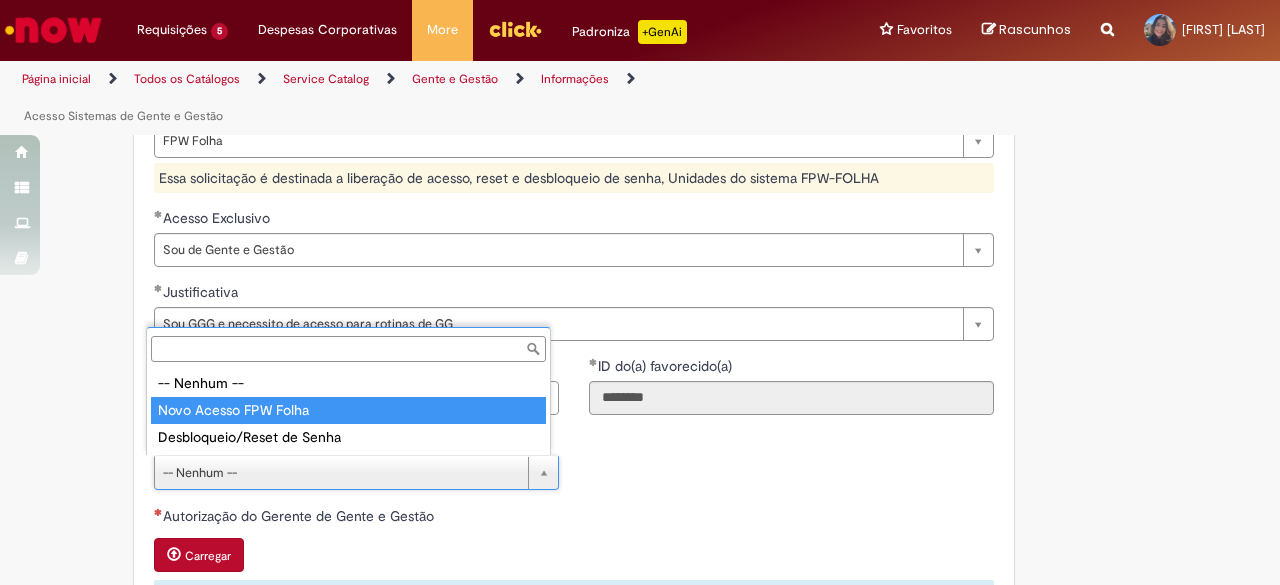 type on "**********" 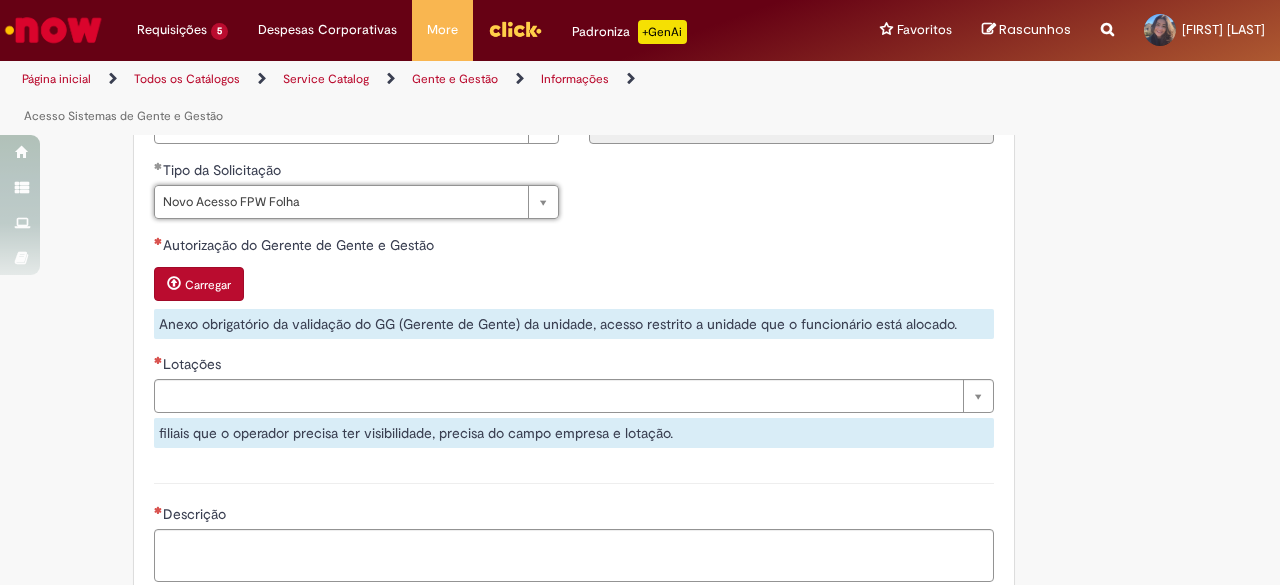 scroll, scrollTop: 1100, scrollLeft: 0, axis: vertical 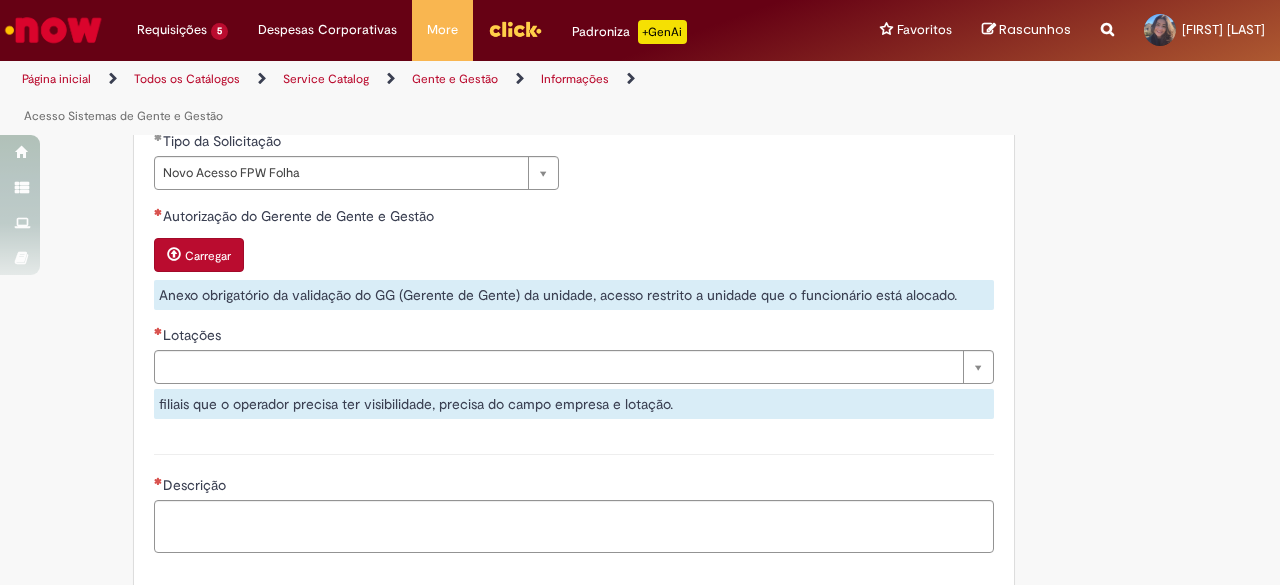 click on "Carregar" at bounding box center [574, 257] 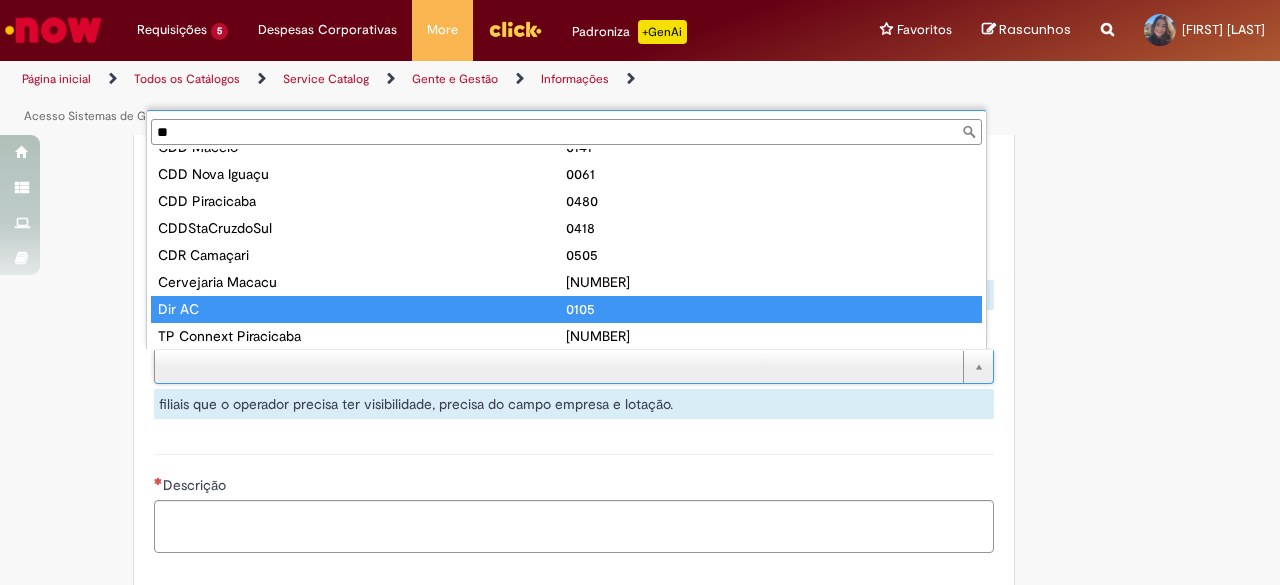 scroll, scrollTop: 105, scrollLeft: 0, axis: vertical 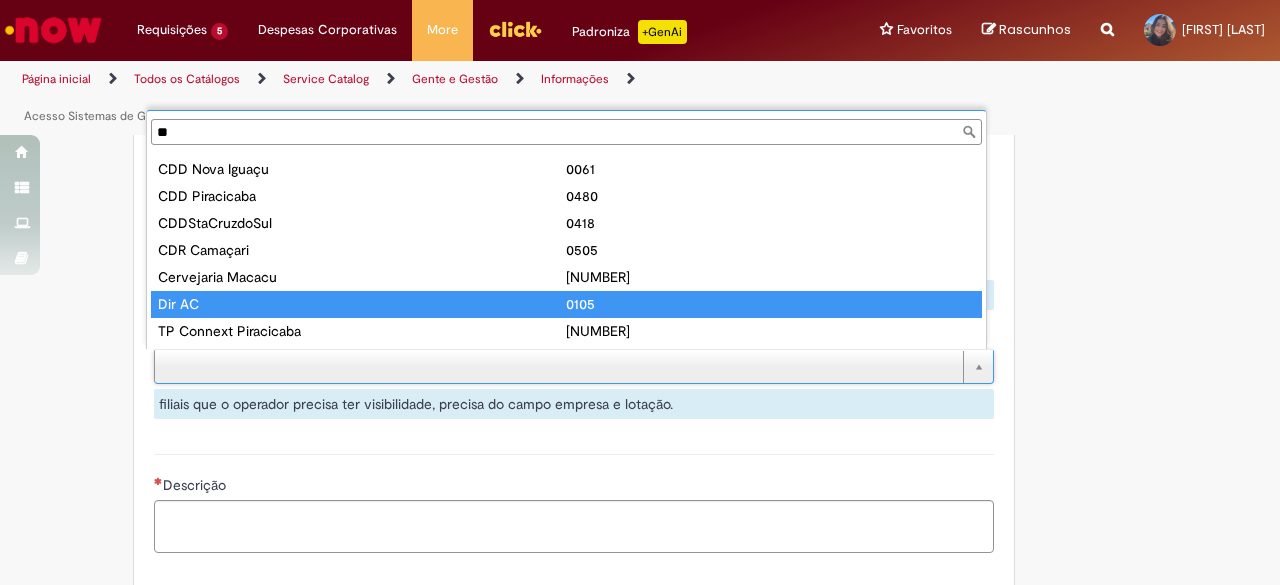 type on "**" 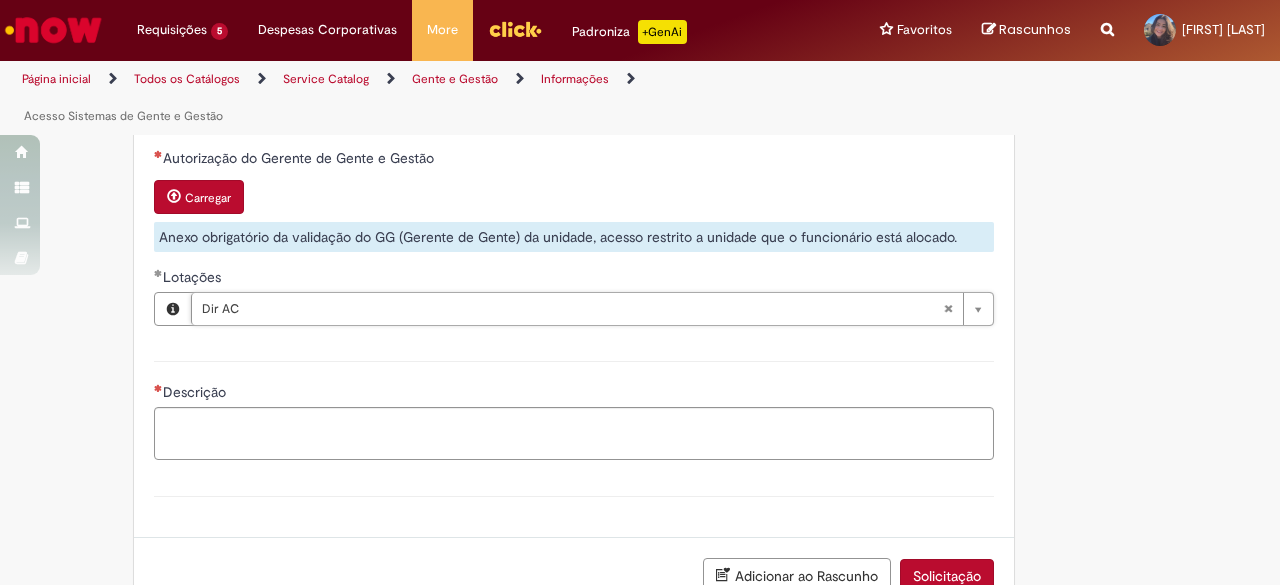 scroll, scrollTop: 1200, scrollLeft: 0, axis: vertical 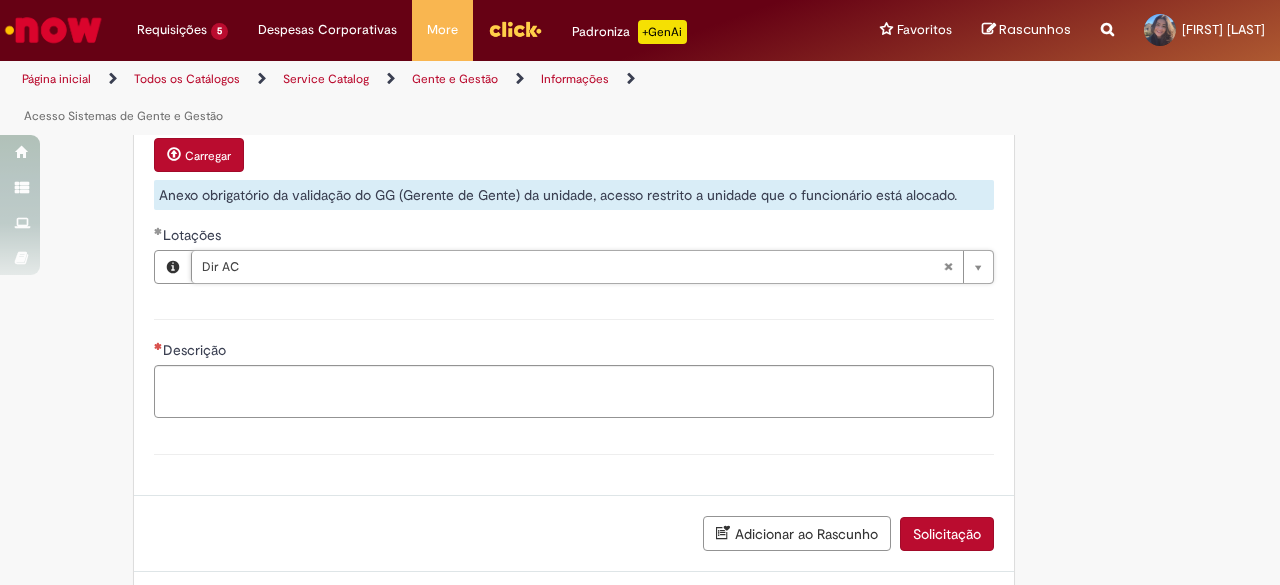 type 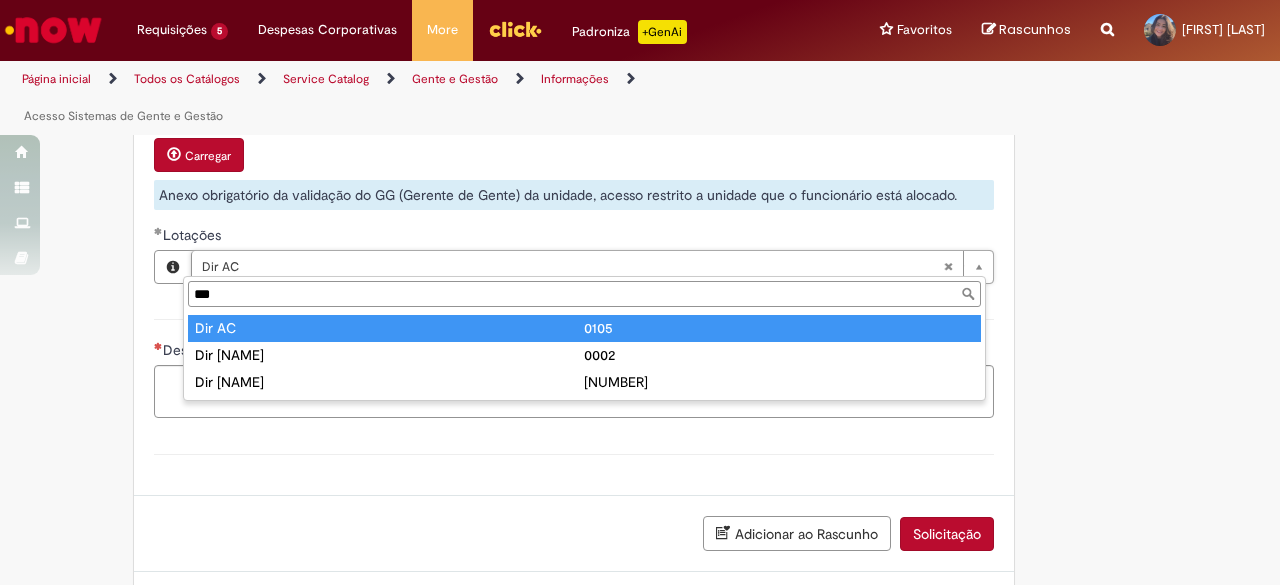 type on "***" 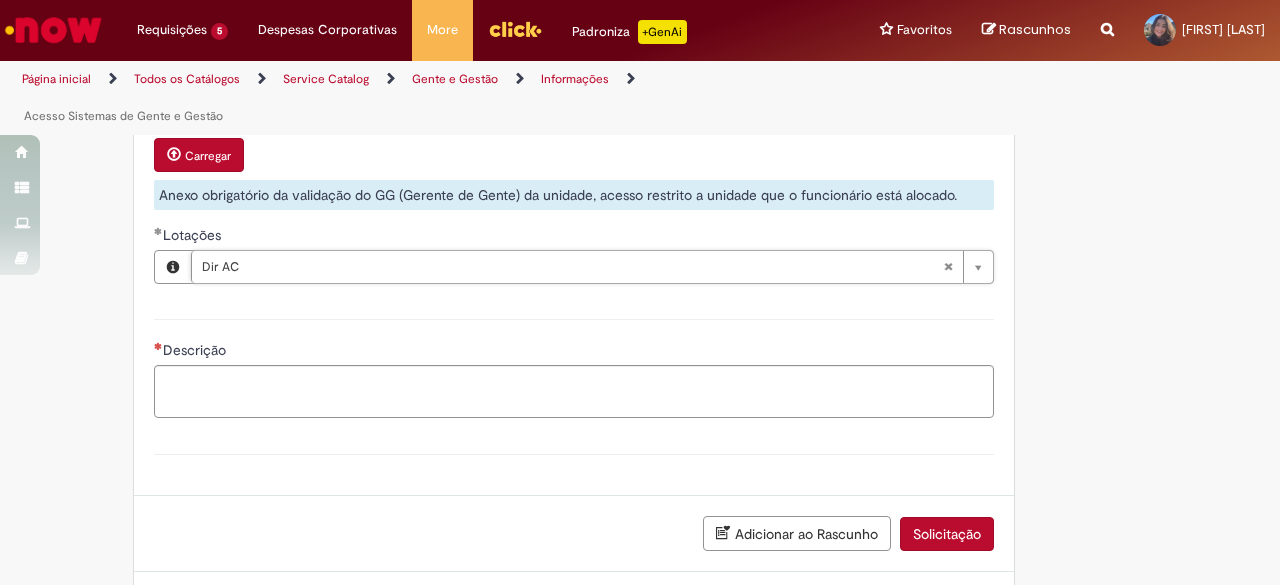 scroll, scrollTop: 0, scrollLeft: 39, axis: horizontal 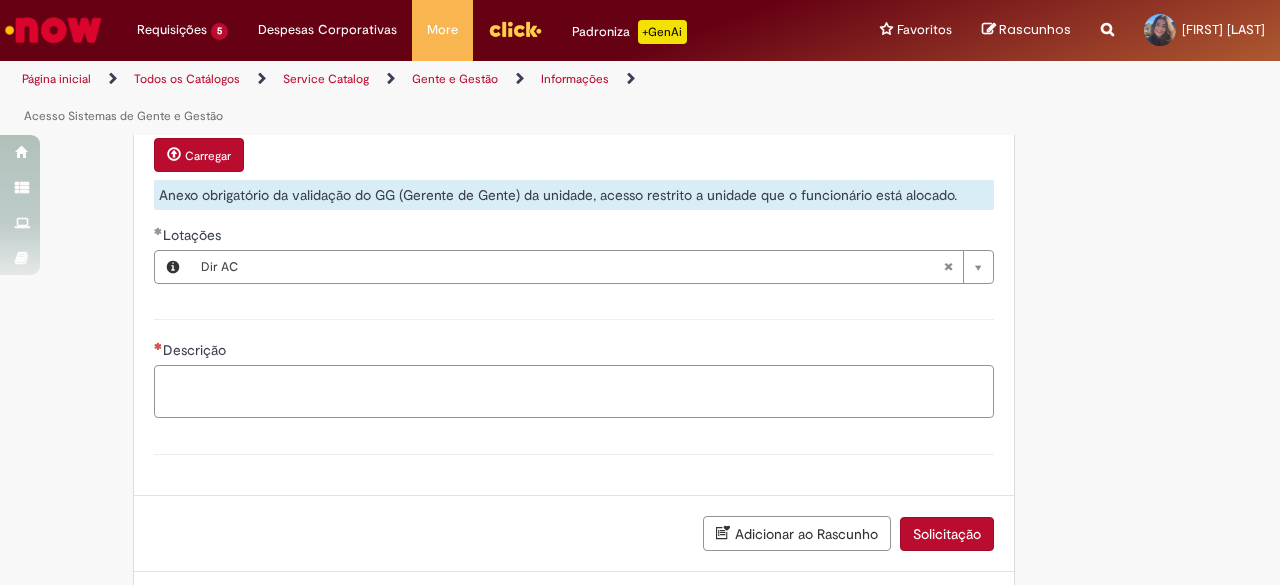 click on "Descrição" at bounding box center (574, 391) 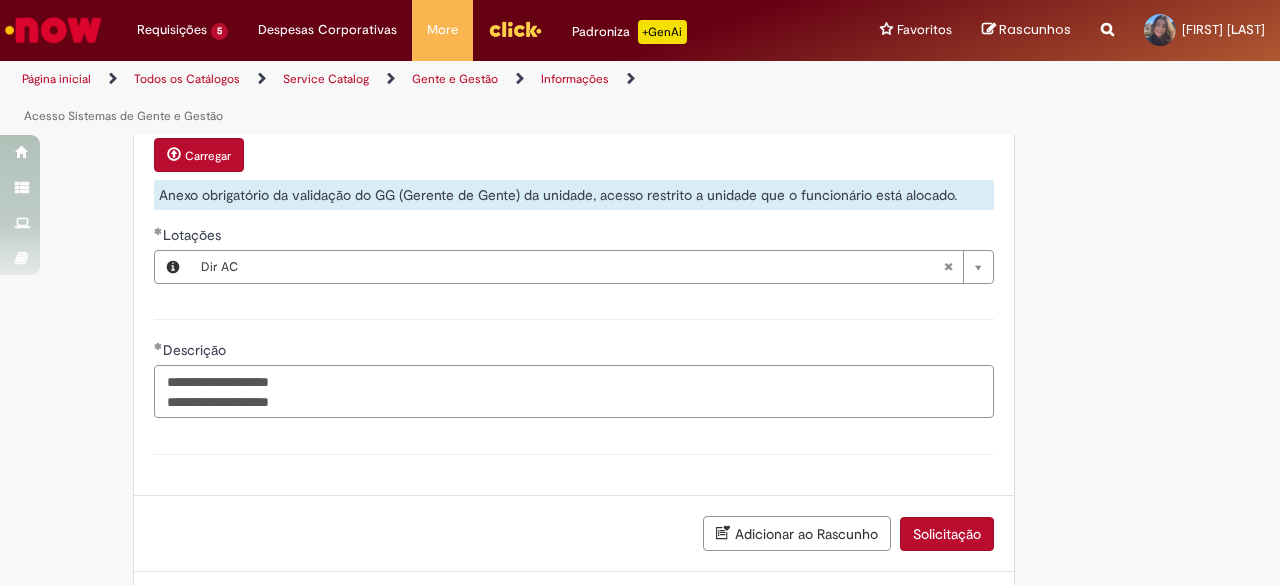 click on "**********" at bounding box center [574, 391] 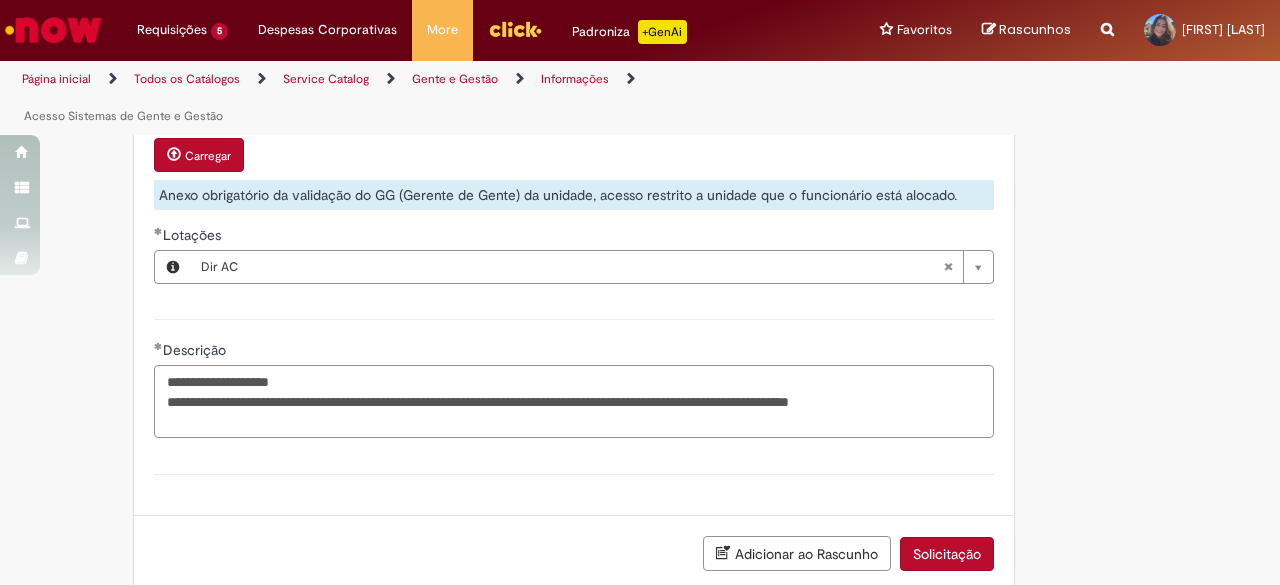 click on "**********" at bounding box center [574, 401] 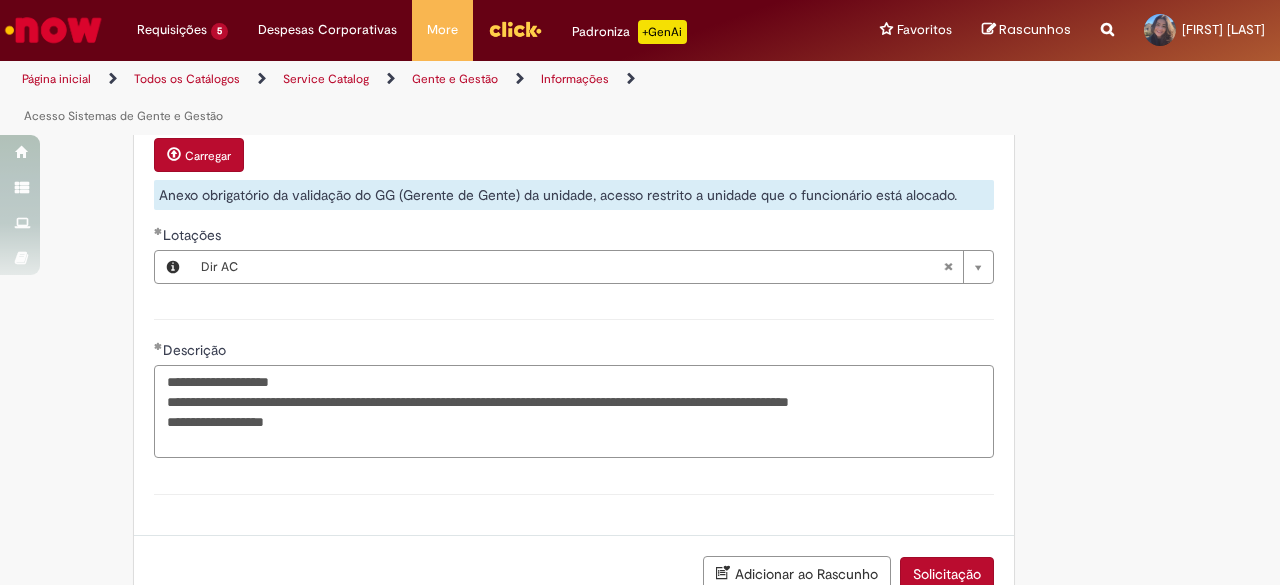 type on "**********" 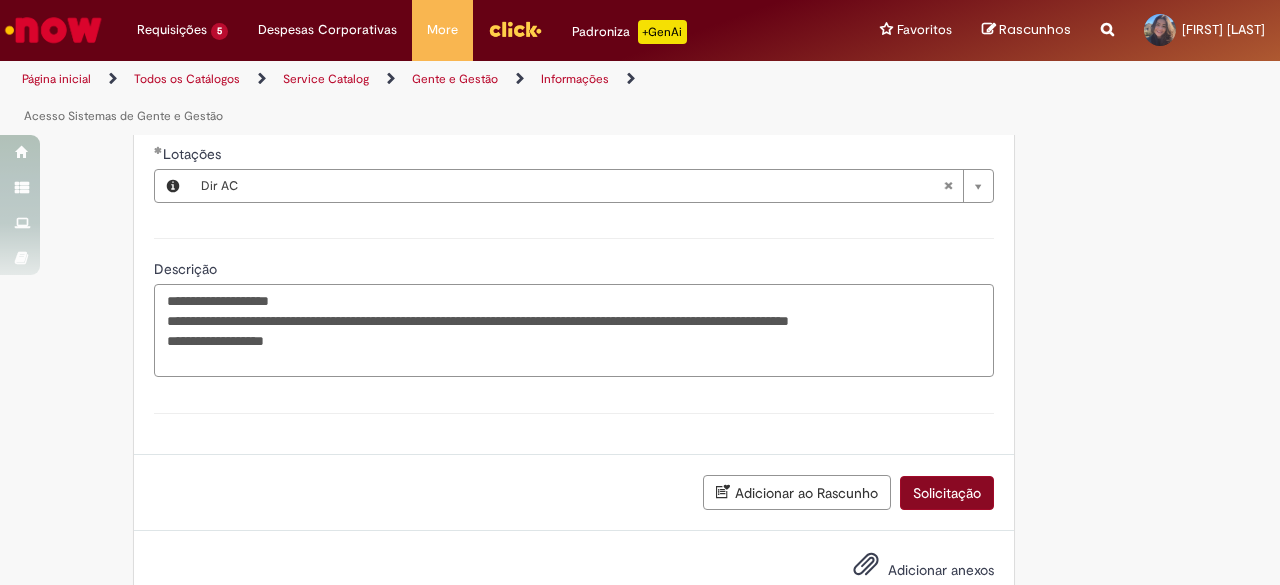 scroll, scrollTop: 1346, scrollLeft: 0, axis: vertical 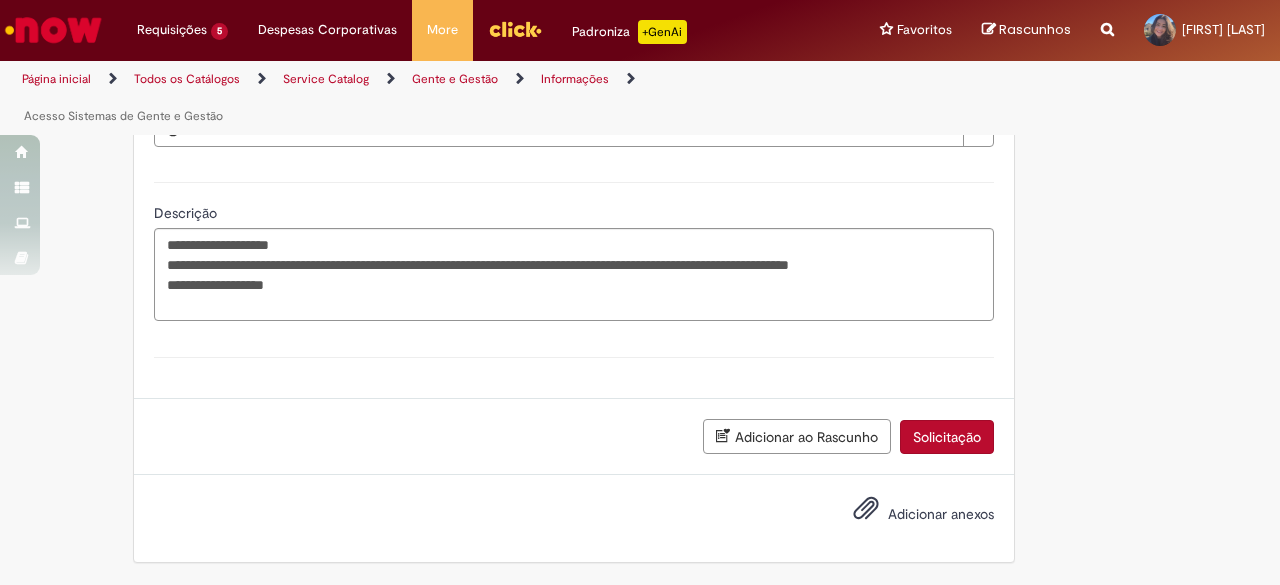 click on "Solicitação" at bounding box center [947, 437] 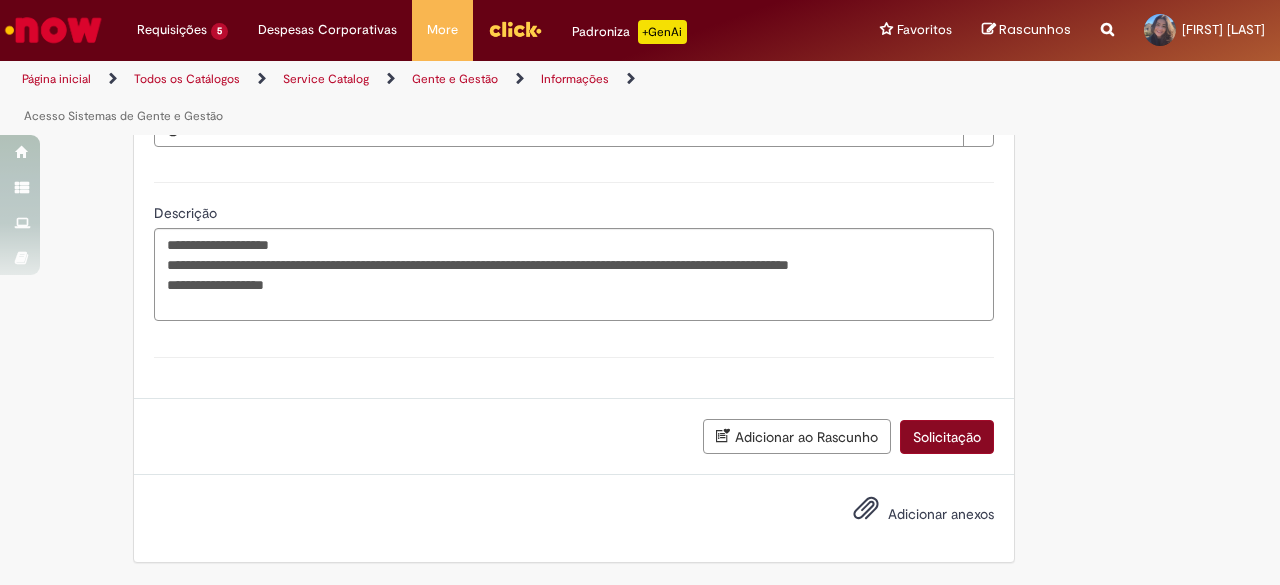 scroll, scrollTop: 1000, scrollLeft: 0, axis: vertical 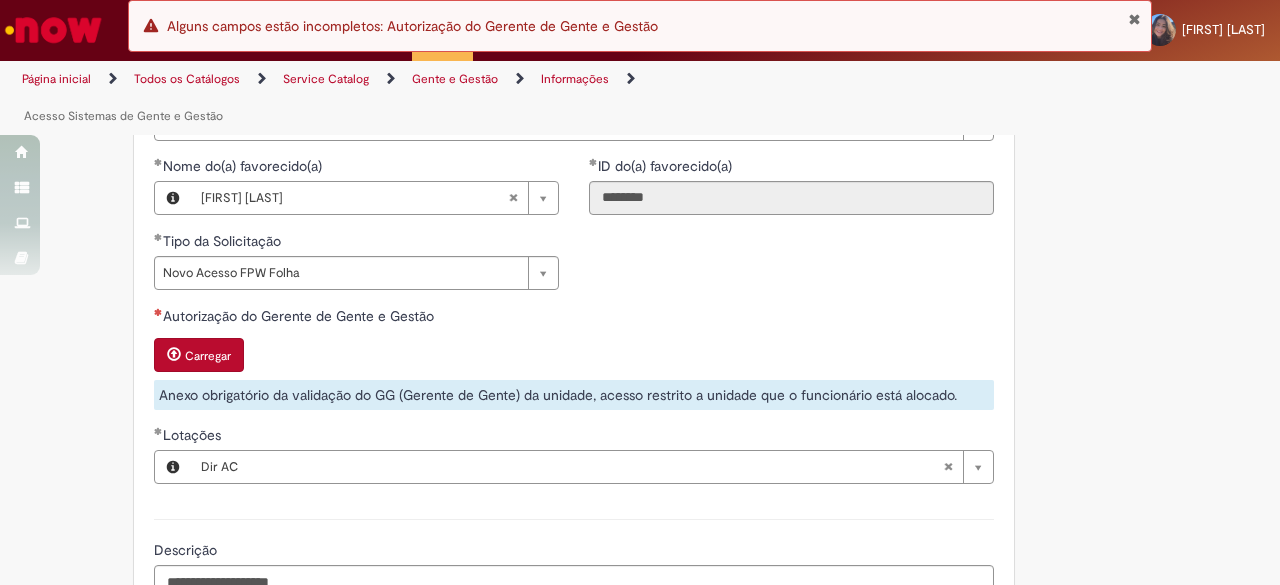 click on "Carregar" at bounding box center (208, 356) 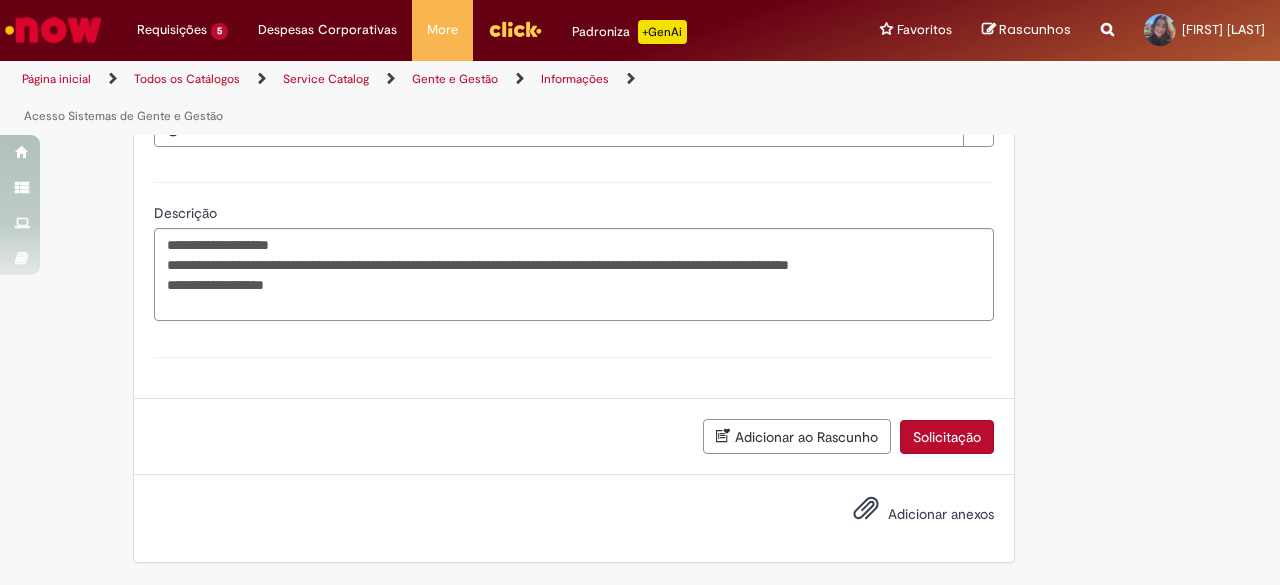 scroll, scrollTop: 1331, scrollLeft: 0, axis: vertical 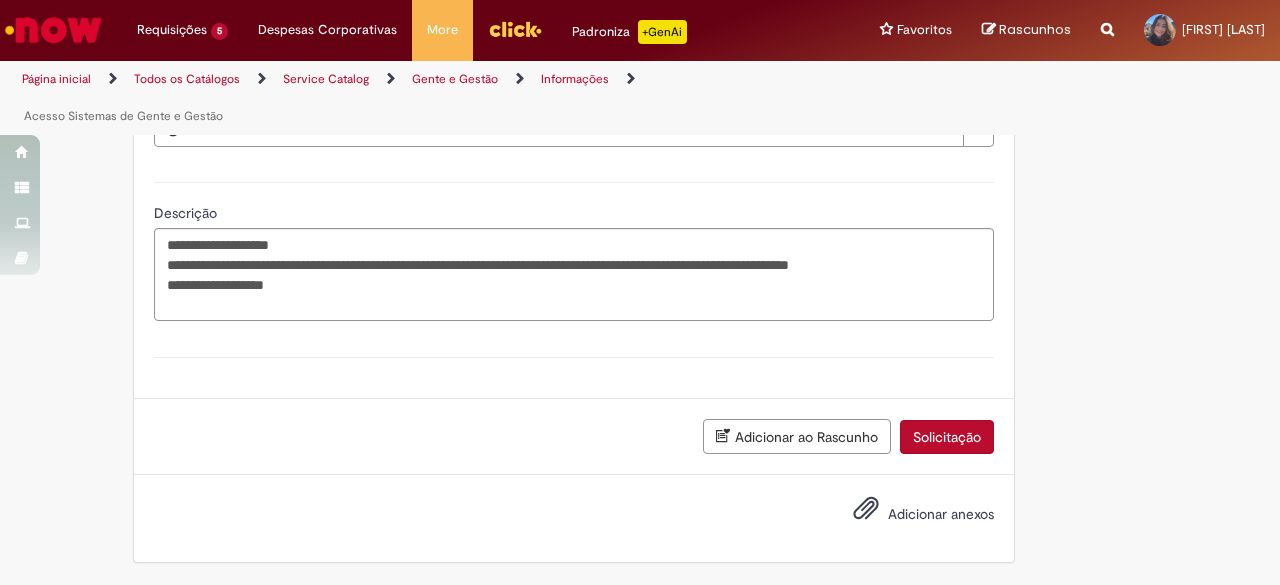click on "Solicitação" at bounding box center (947, 437) 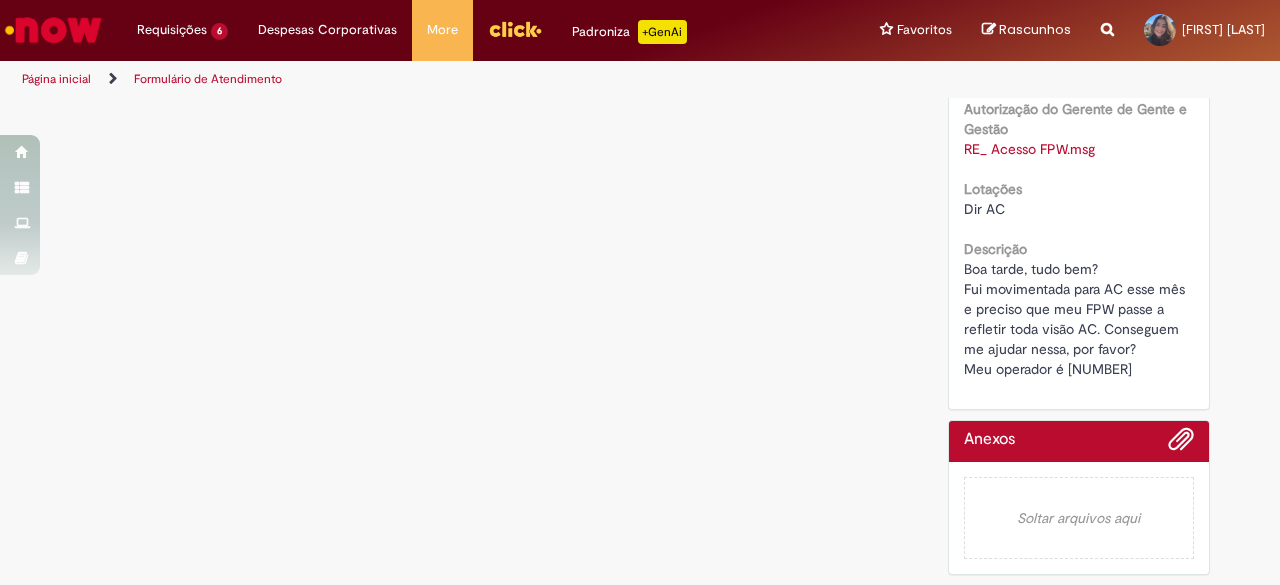 scroll, scrollTop: 0, scrollLeft: 0, axis: both 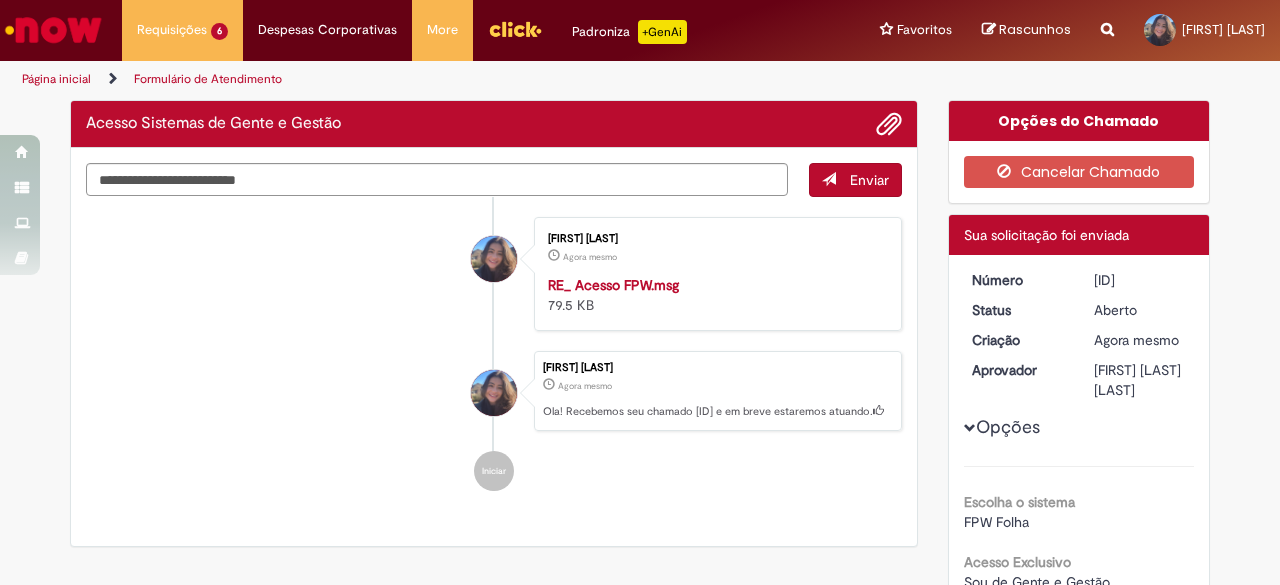 click at bounding box center (53, 30) 